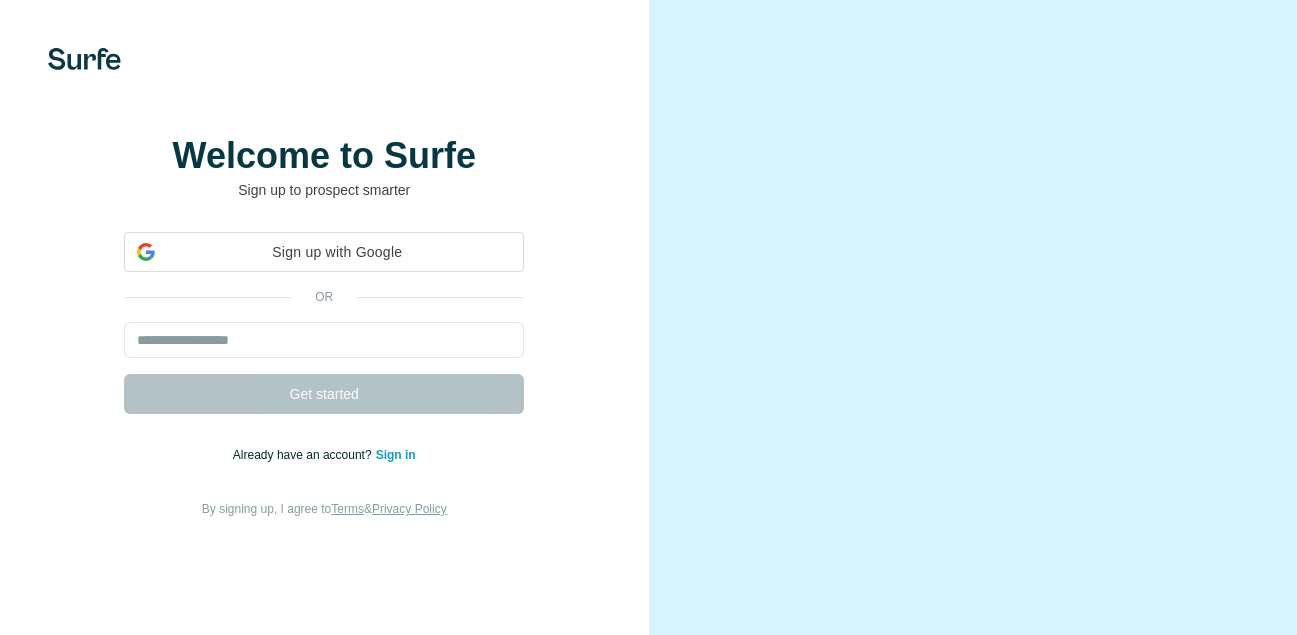 scroll, scrollTop: 0, scrollLeft: 0, axis: both 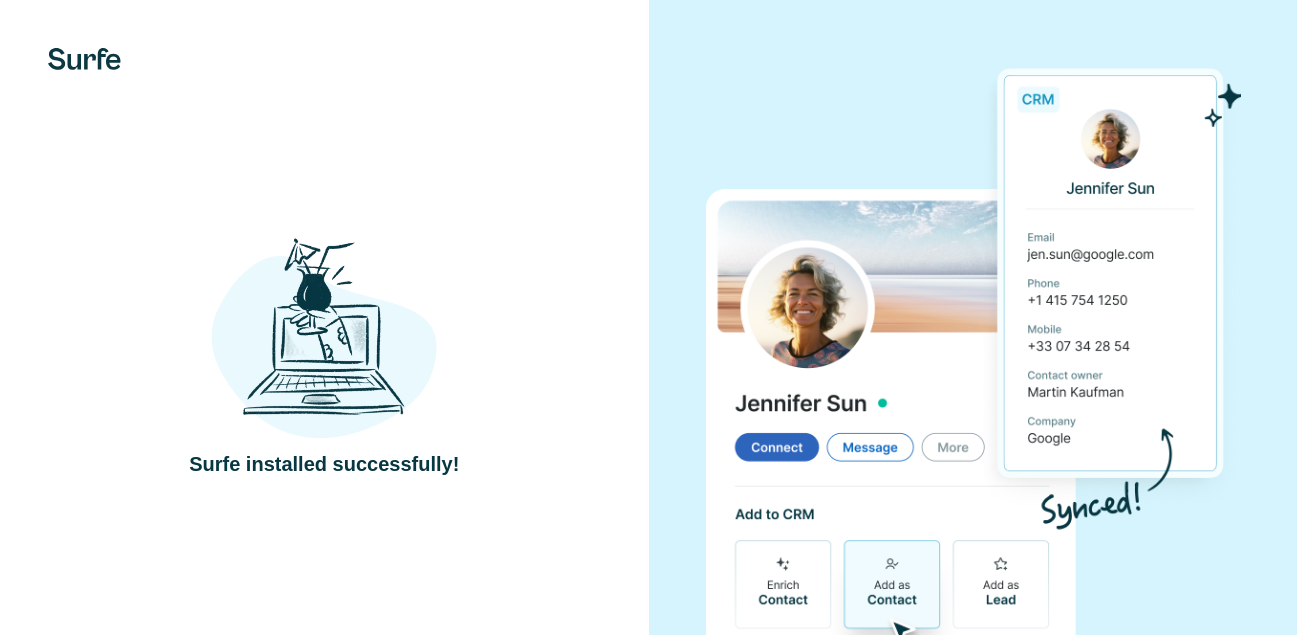 drag, startPoint x: 0, startPoint y: 0, endPoint x: 510, endPoint y: 314, distance: 598.91235 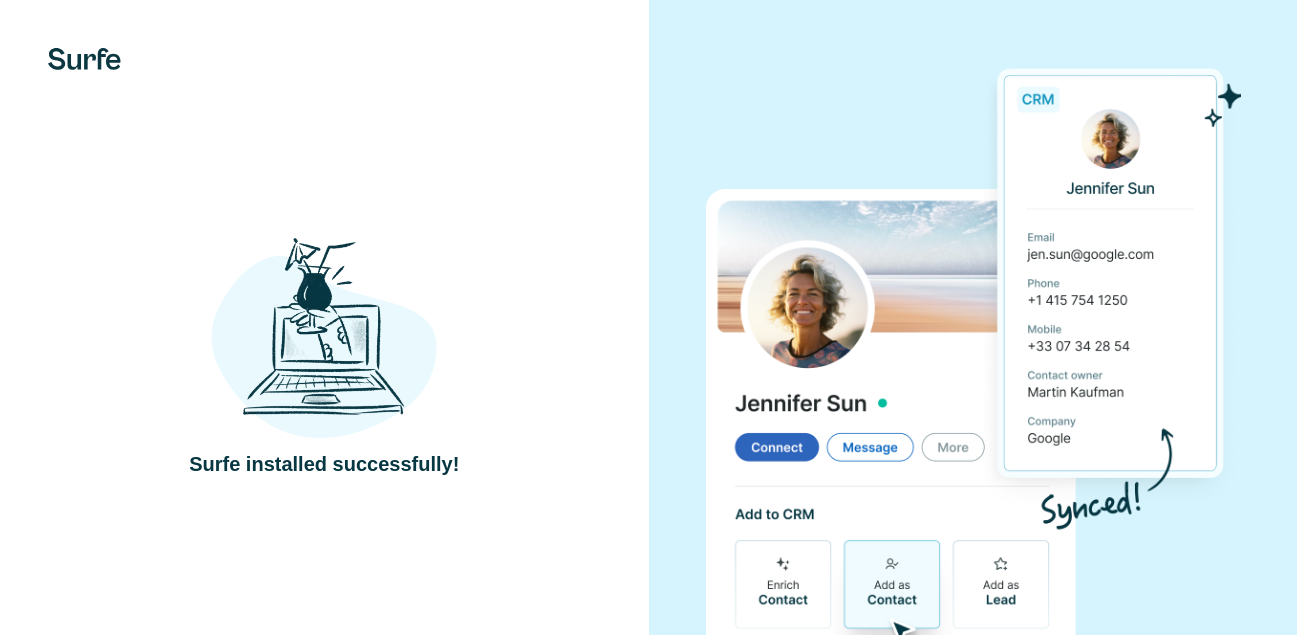 click on "Surfe installed successfully!" at bounding box center [324, 355] 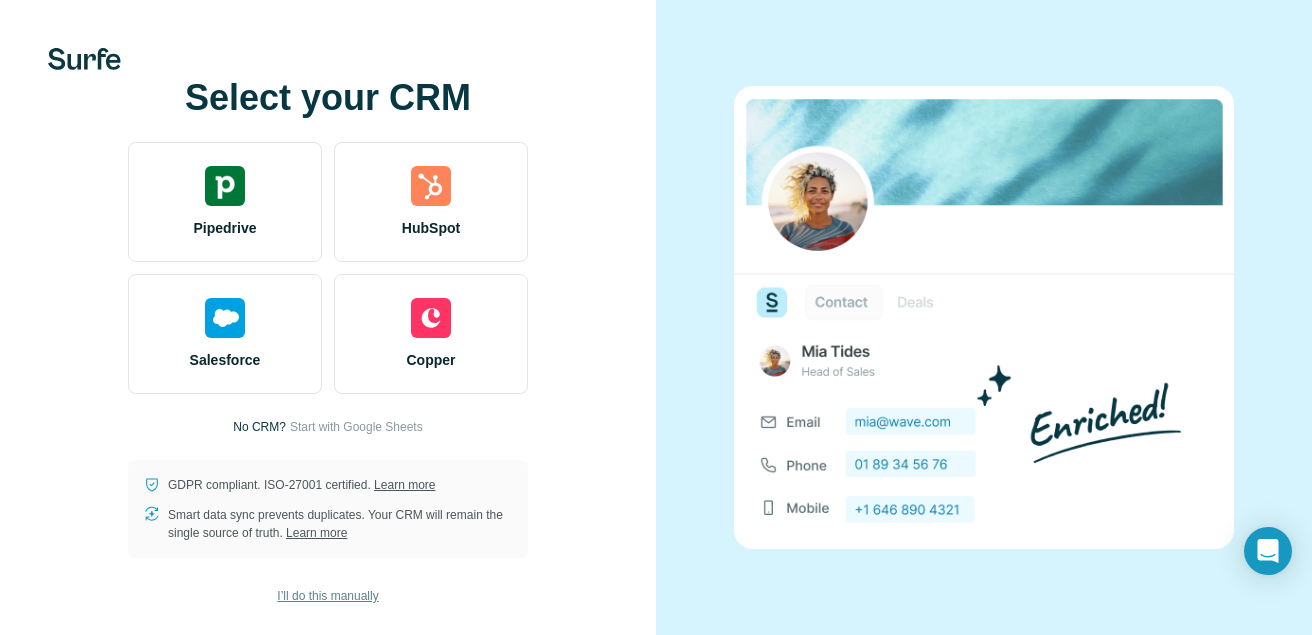 click on "I’ll do this manually" at bounding box center [327, 596] 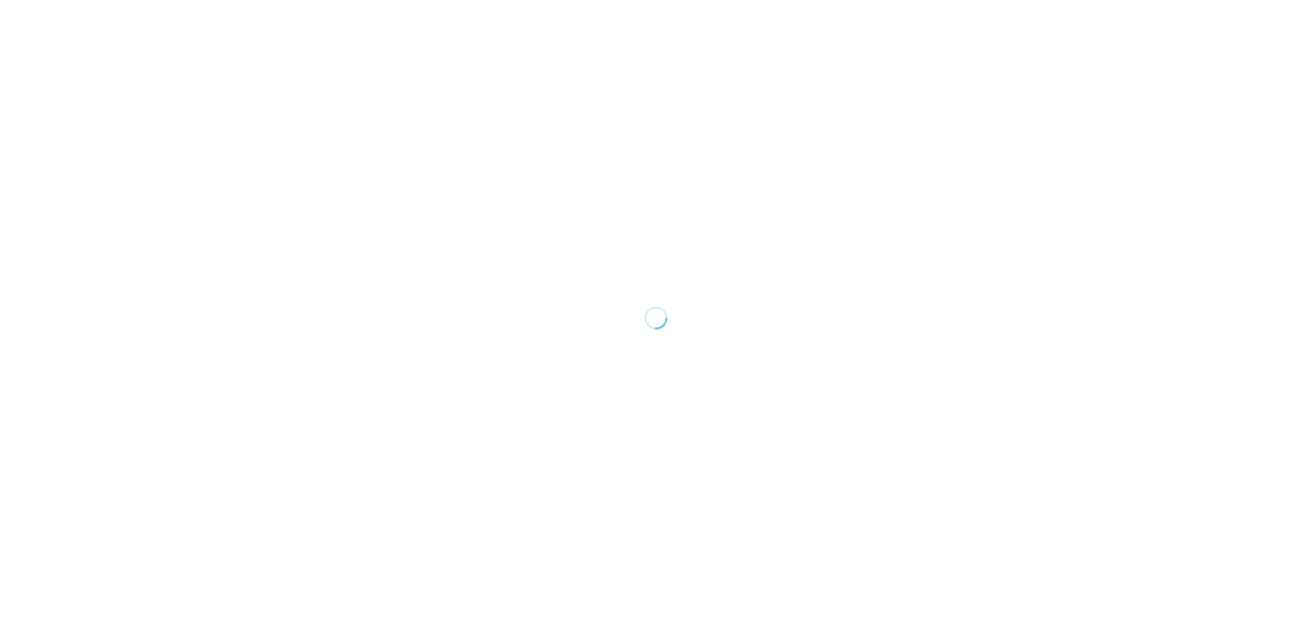 scroll, scrollTop: 0, scrollLeft: 0, axis: both 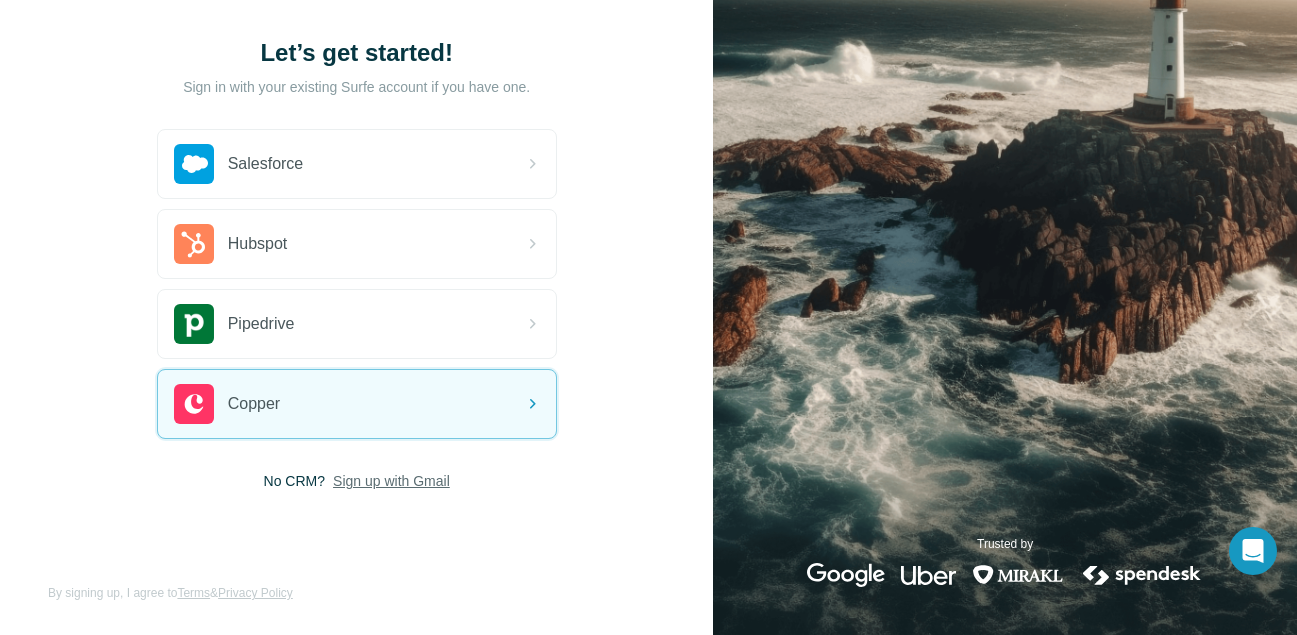 click on "Sign up with Gmail" at bounding box center [391, 481] 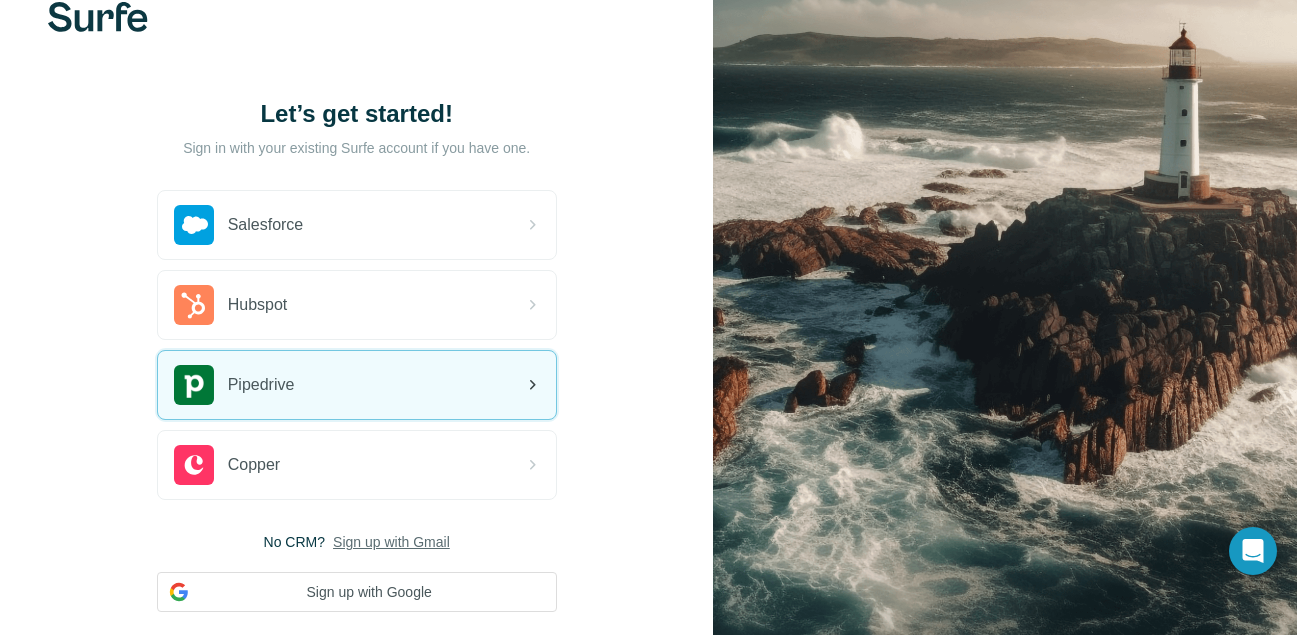 scroll, scrollTop: 0, scrollLeft: 0, axis: both 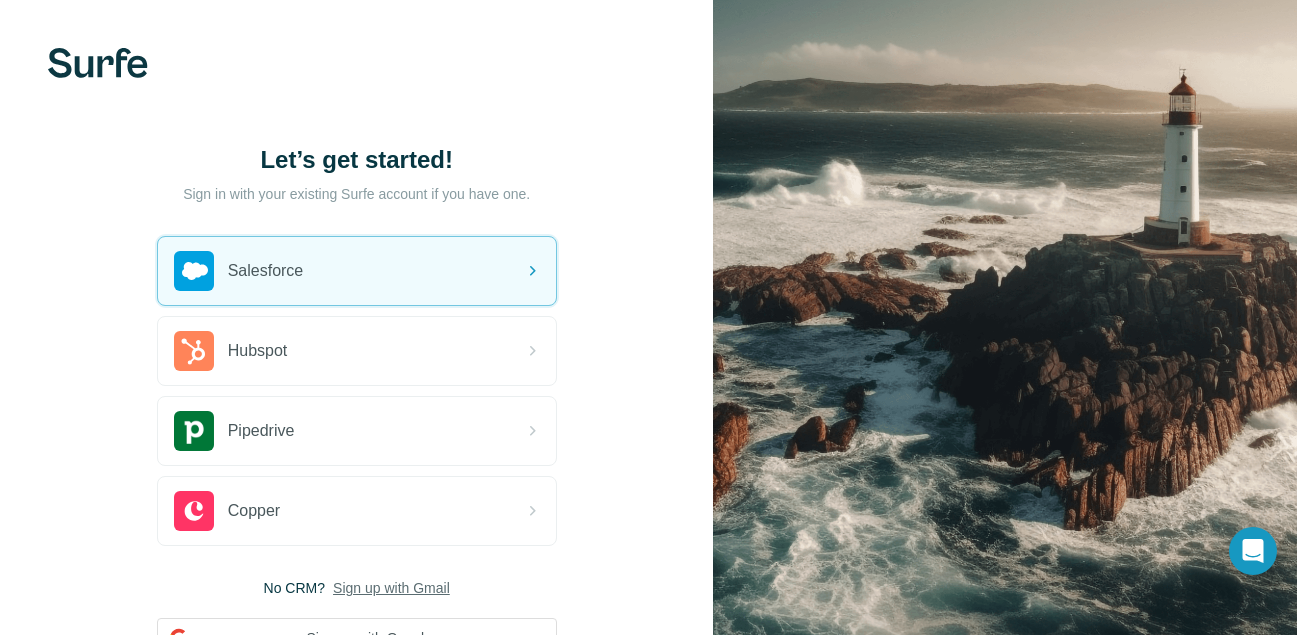 click at bounding box center [98, 63] 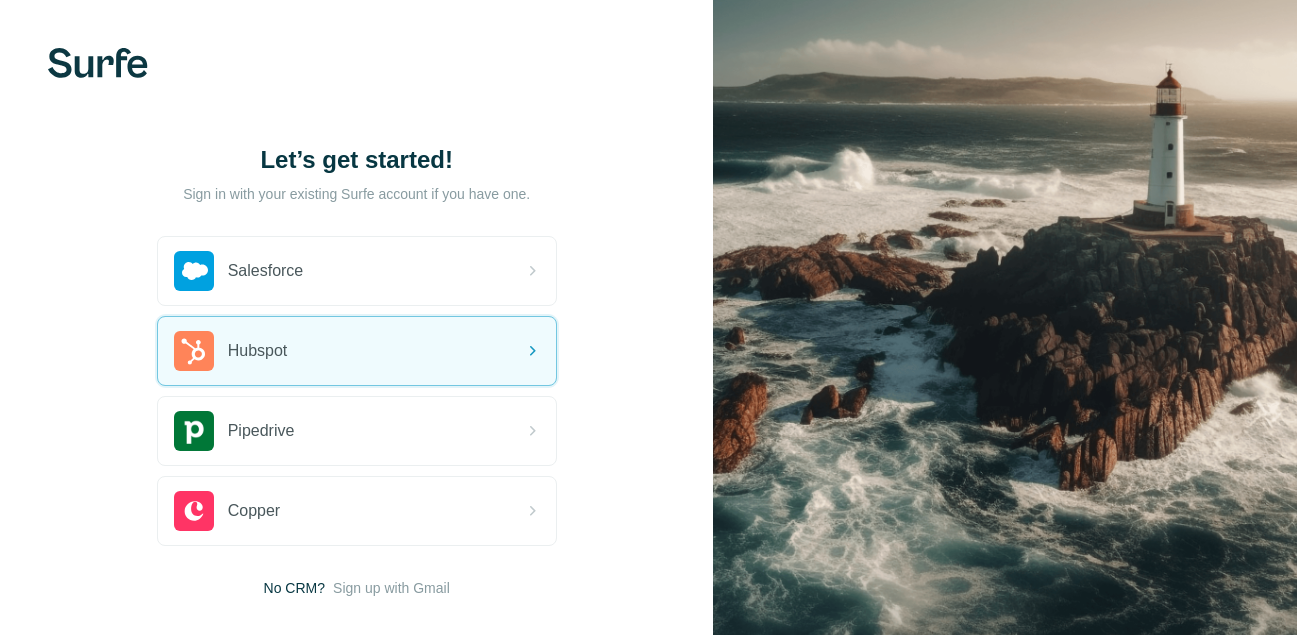scroll, scrollTop: 0, scrollLeft: 0, axis: both 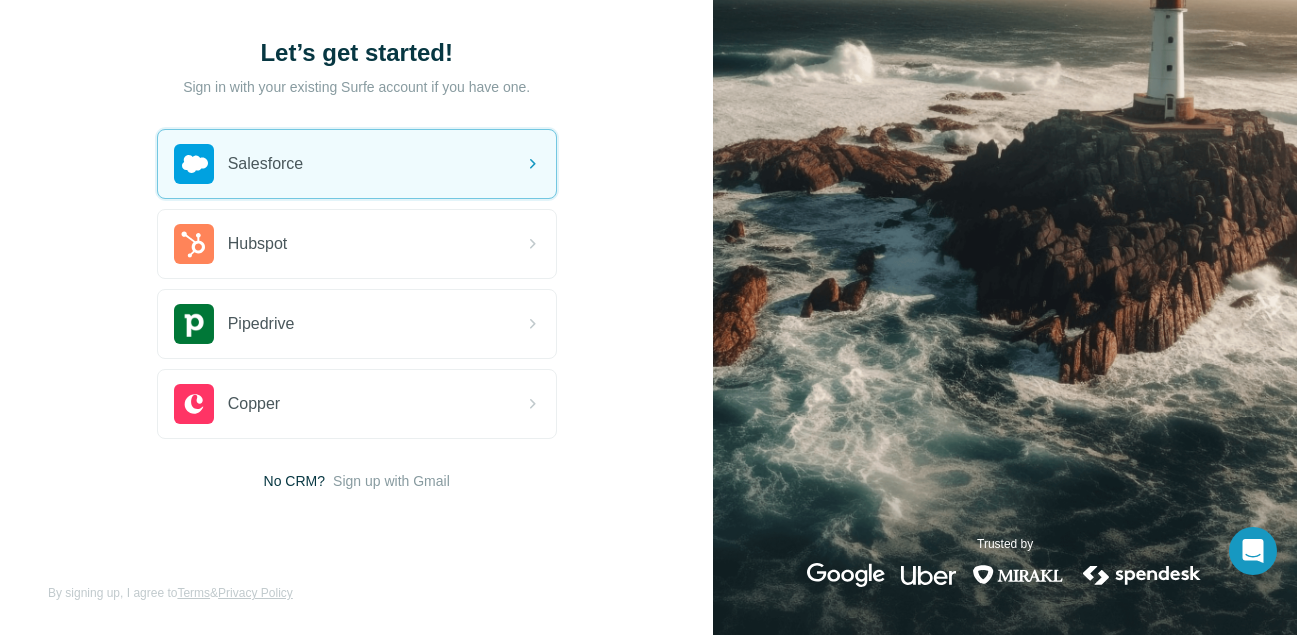 click on "Let’s get started!" at bounding box center (357, 53) 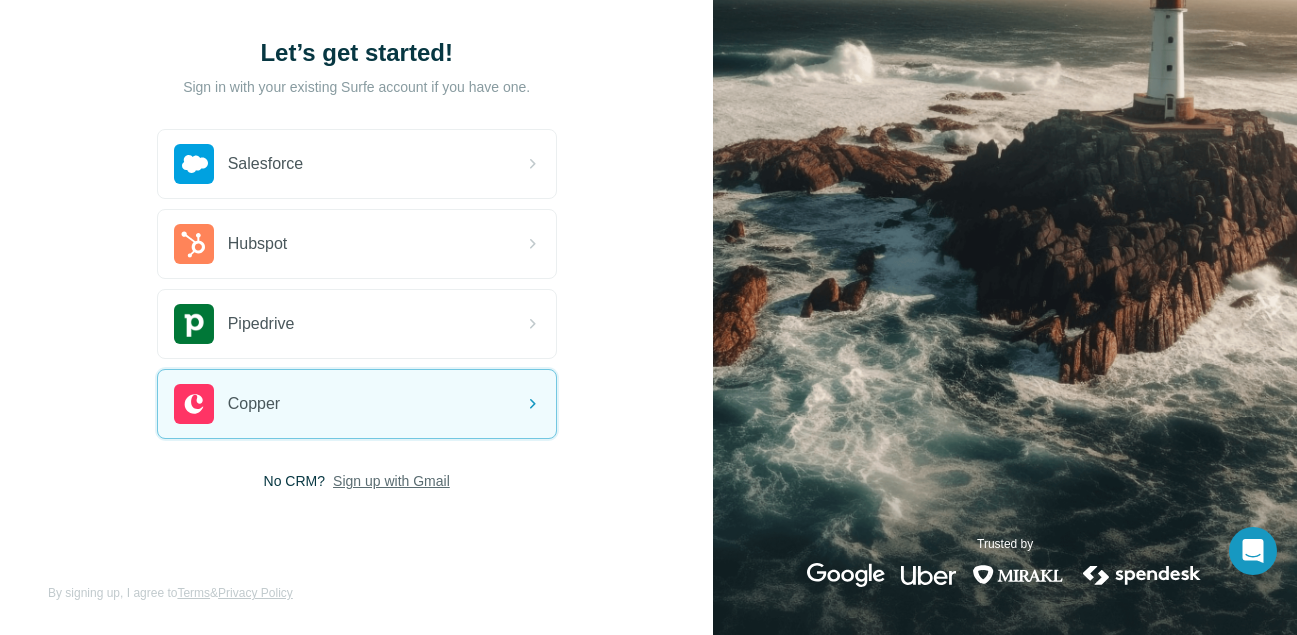 click on "Sign up with Gmail" at bounding box center [391, 481] 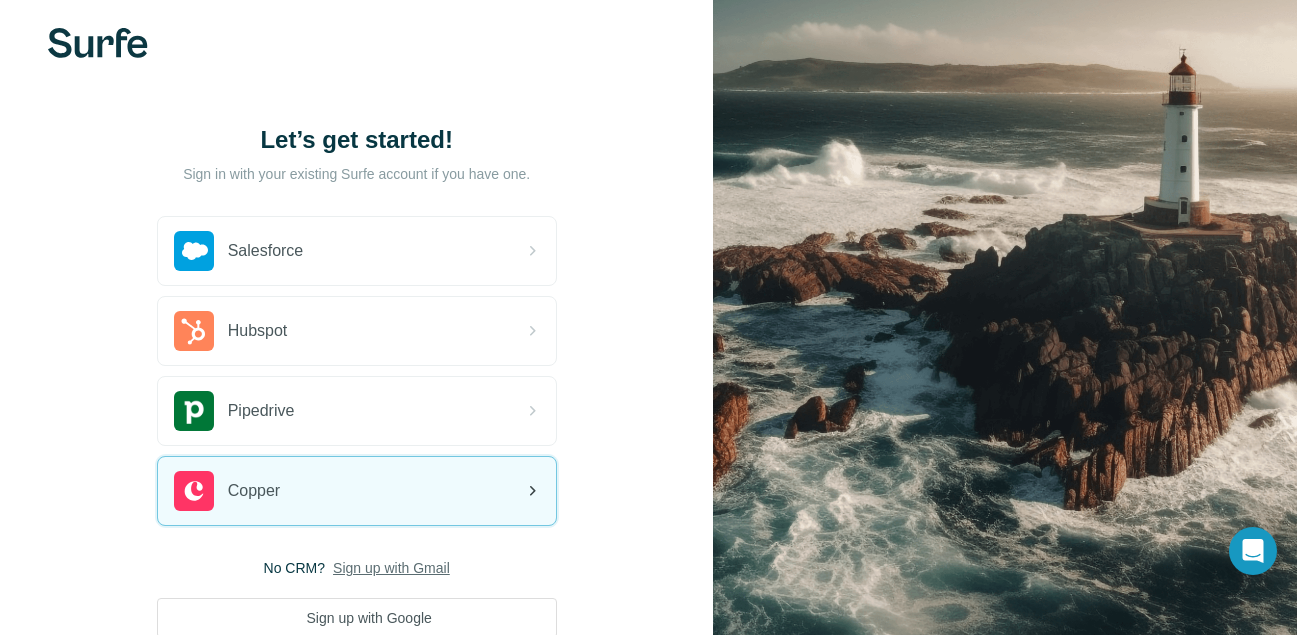 scroll, scrollTop: 0, scrollLeft: 0, axis: both 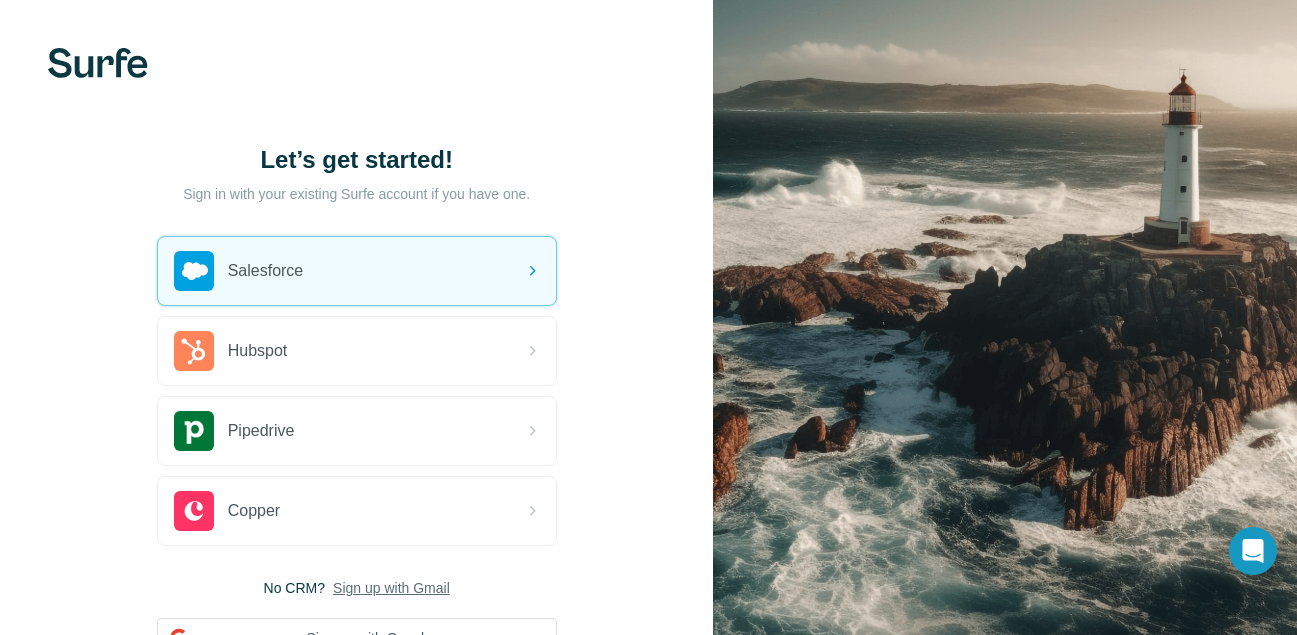 click at bounding box center [98, 63] 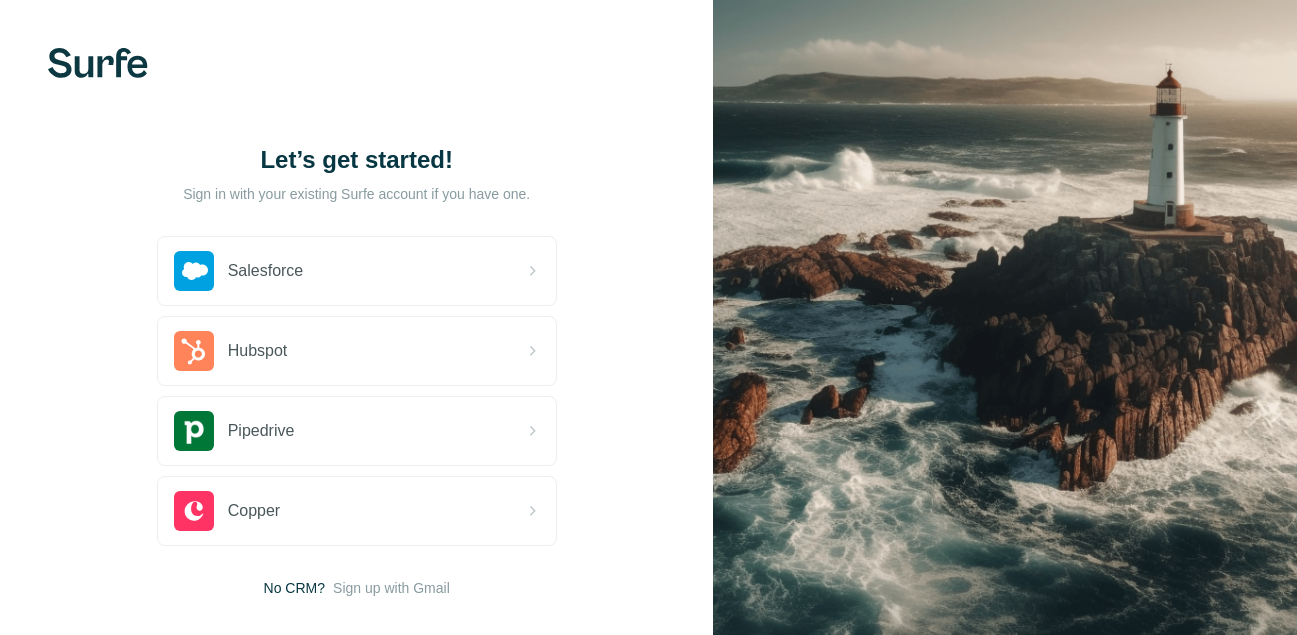scroll, scrollTop: 0, scrollLeft: 0, axis: both 